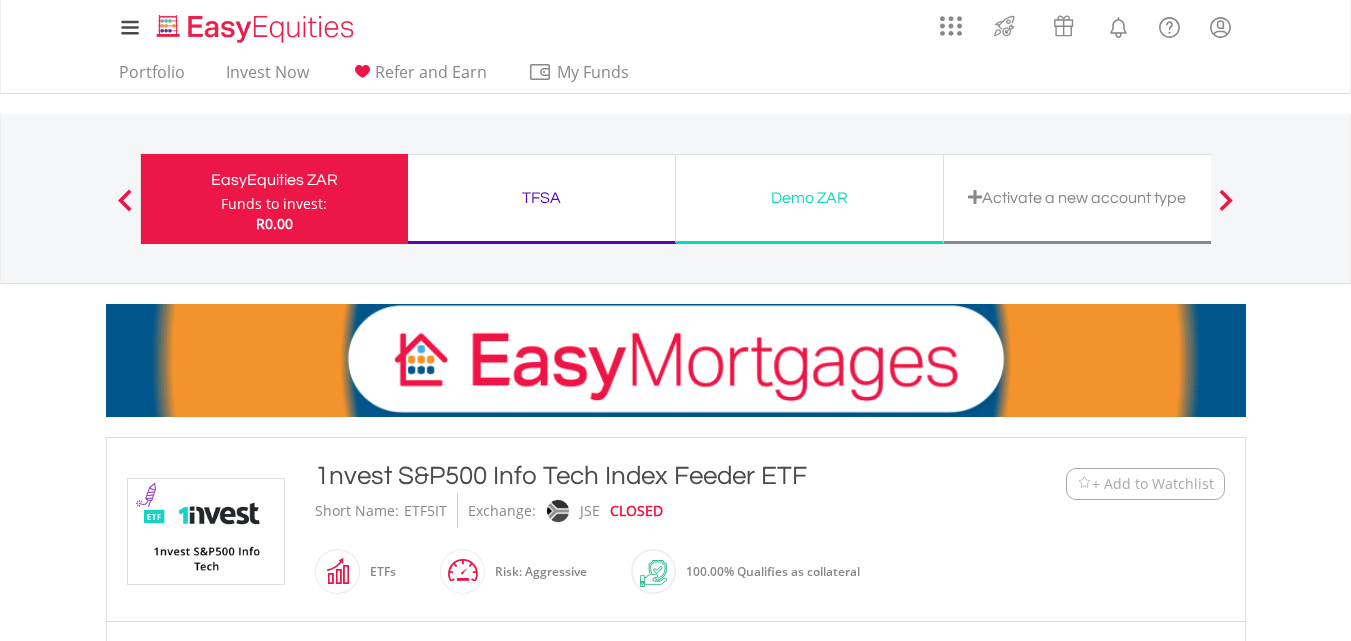 scroll, scrollTop: 0, scrollLeft: 0, axis: both 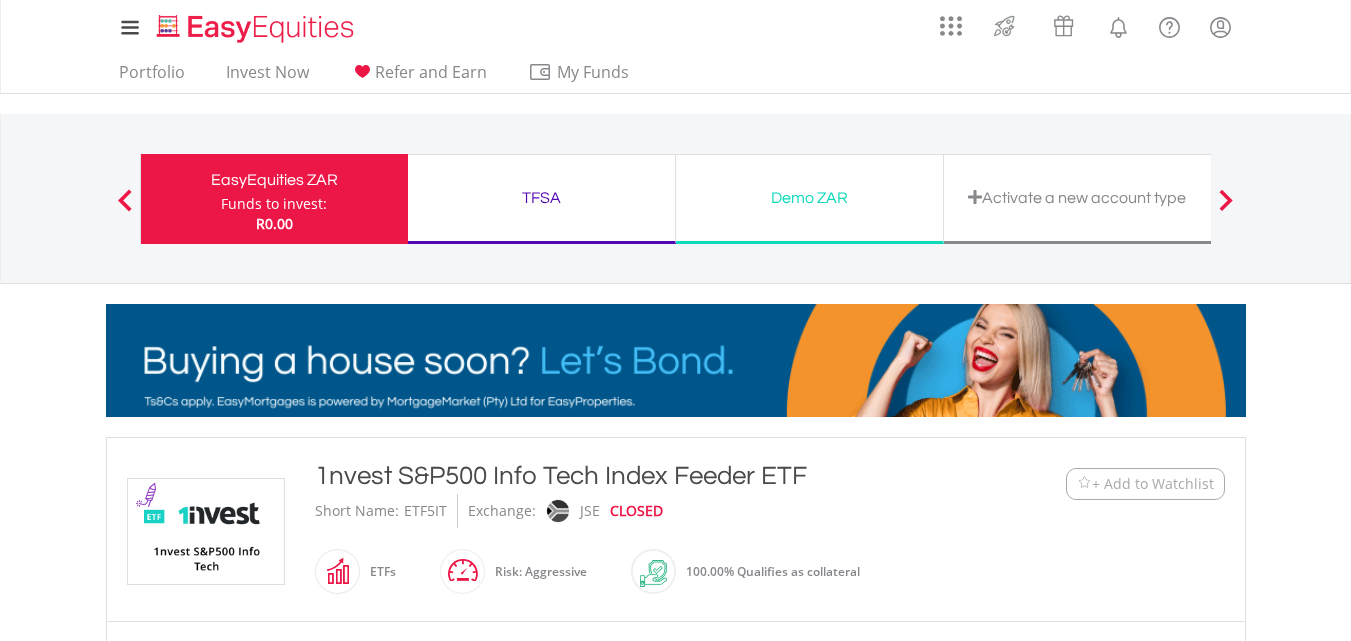 click at bounding box center [360, 571] 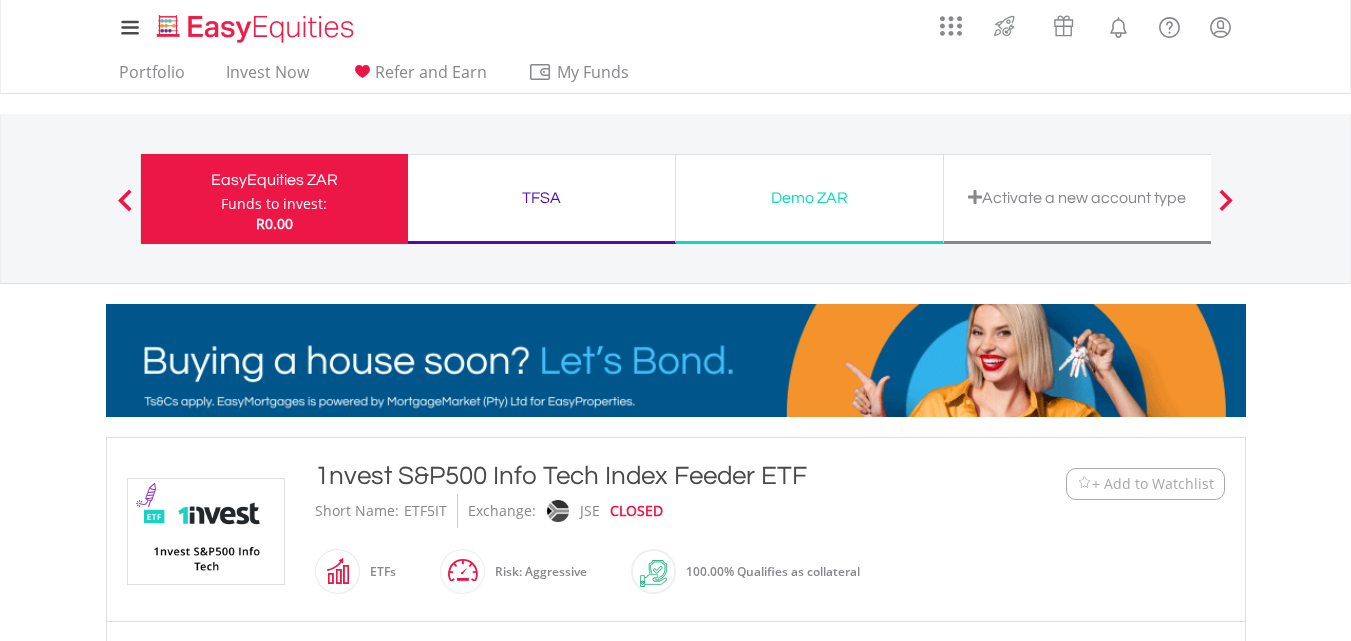 click at bounding box center [360, 571] 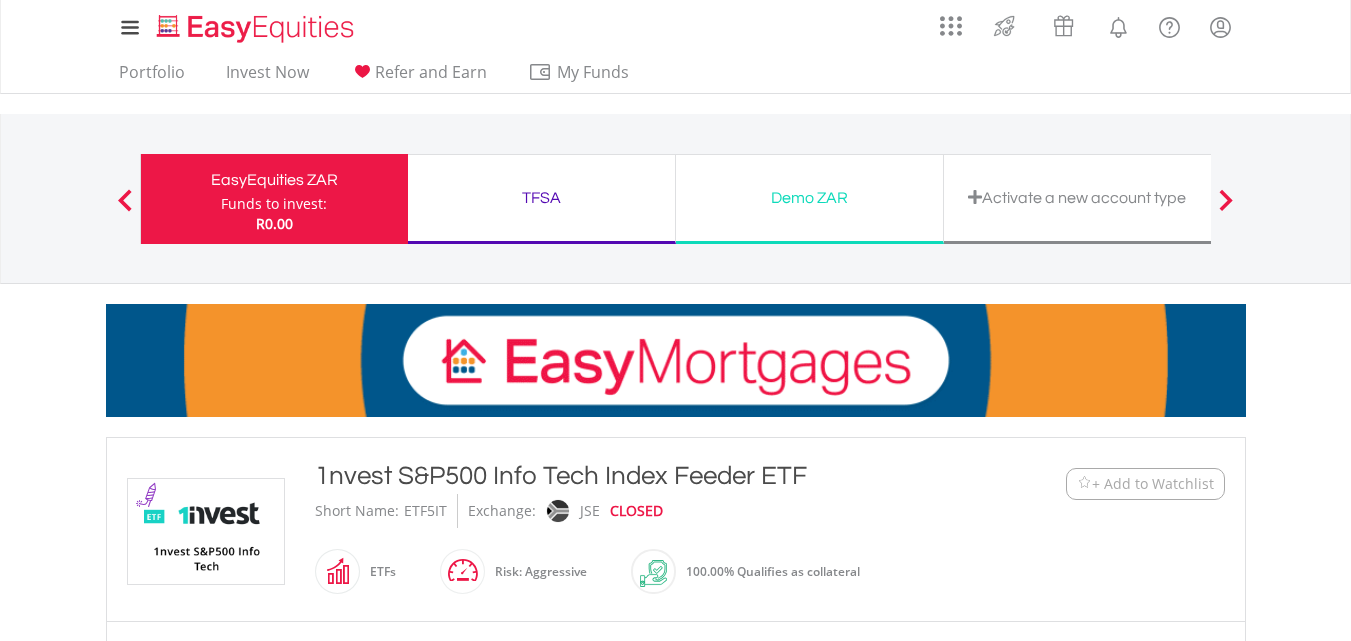 click on "+ Add to Watchlist" at bounding box center (1153, 484) 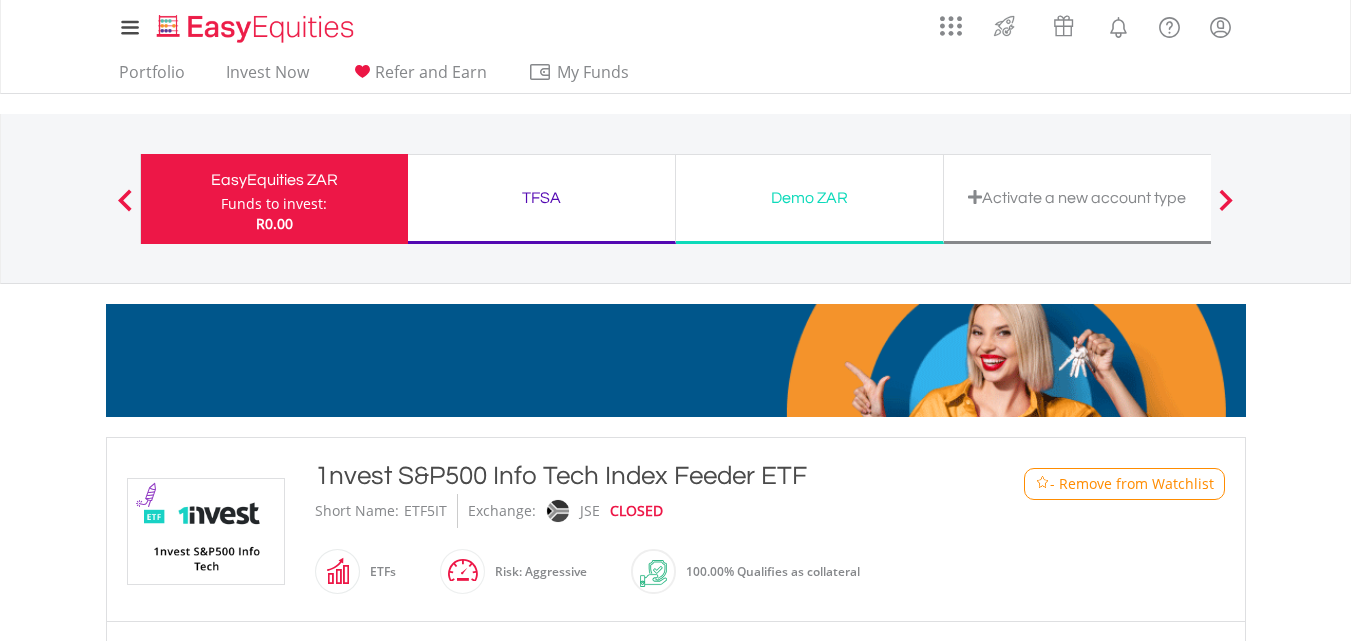 drag, startPoint x: 1350, startPoint y: 83, endPoint x: 1365, endPoint y: 137, distance: 56.044624 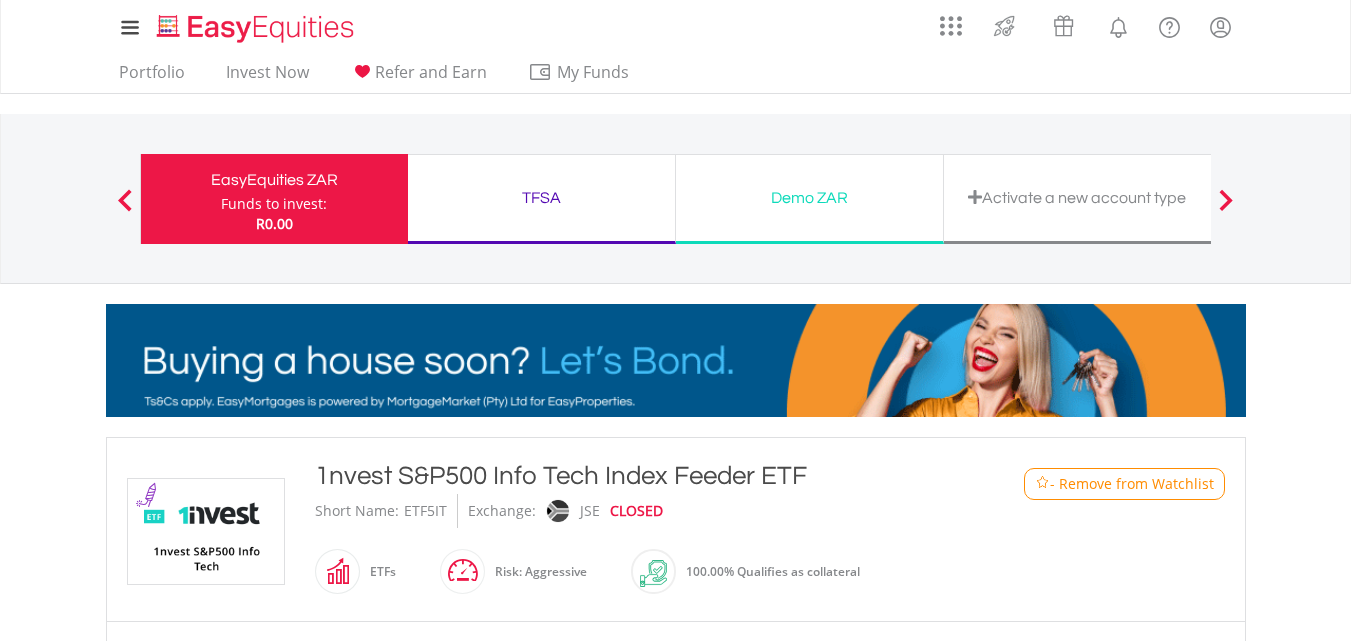 click on "My Investments
Invest Now
New Listings
Sell
My Recurring Investments
Pending Orders
Switch Unit Trusts
Vouchers
Buy a Voucher
Redeem a Voucher" at bounding box center [675, 1017] 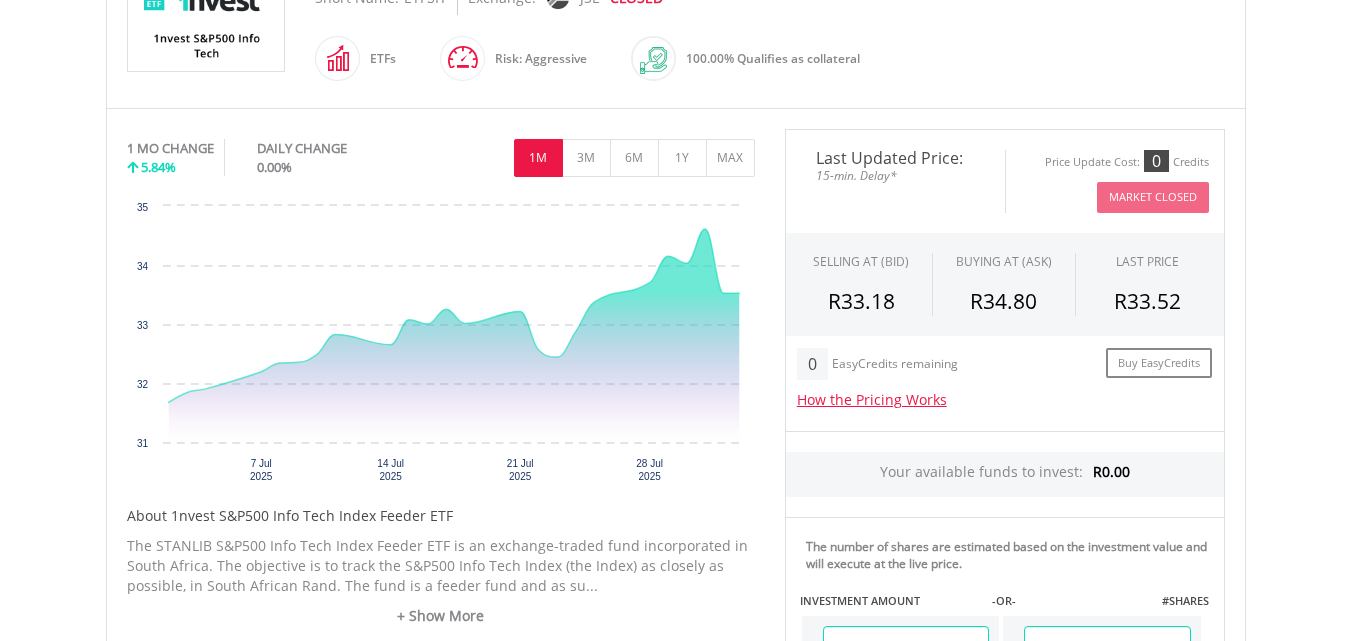 scroll, scrollTop: 443, scrollLeft: 0, axis: vertical 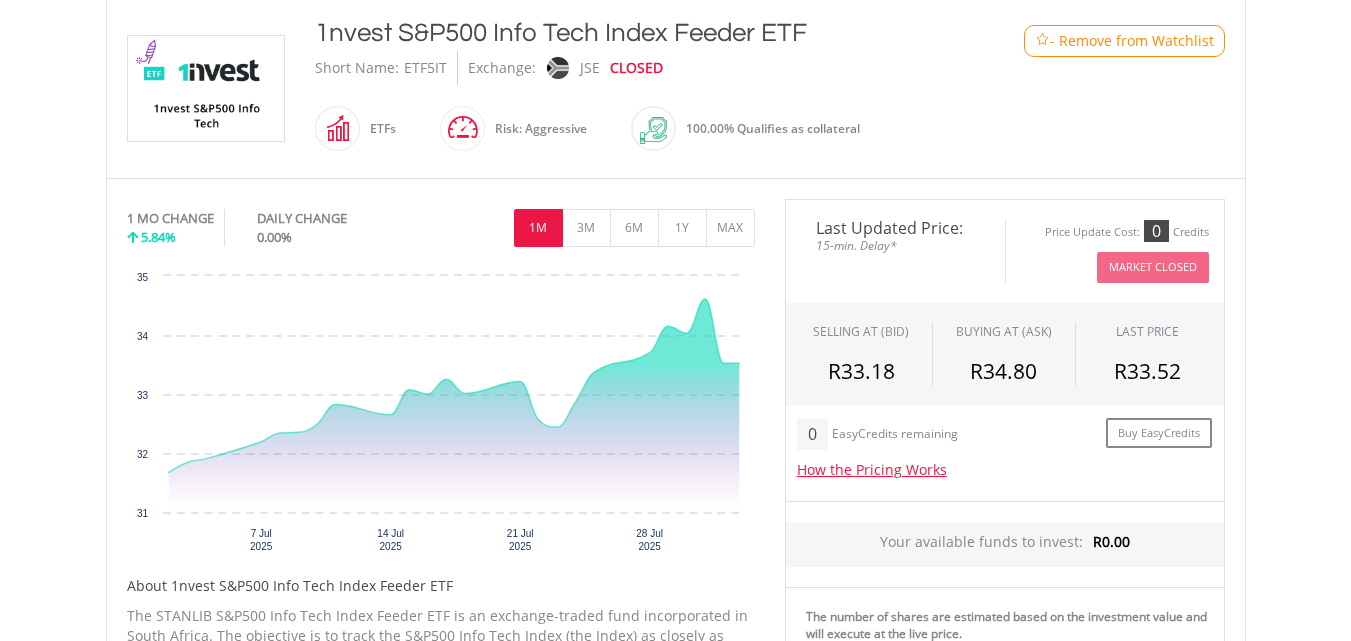 click on "Market Closed" at bounding box center [1153, 267] 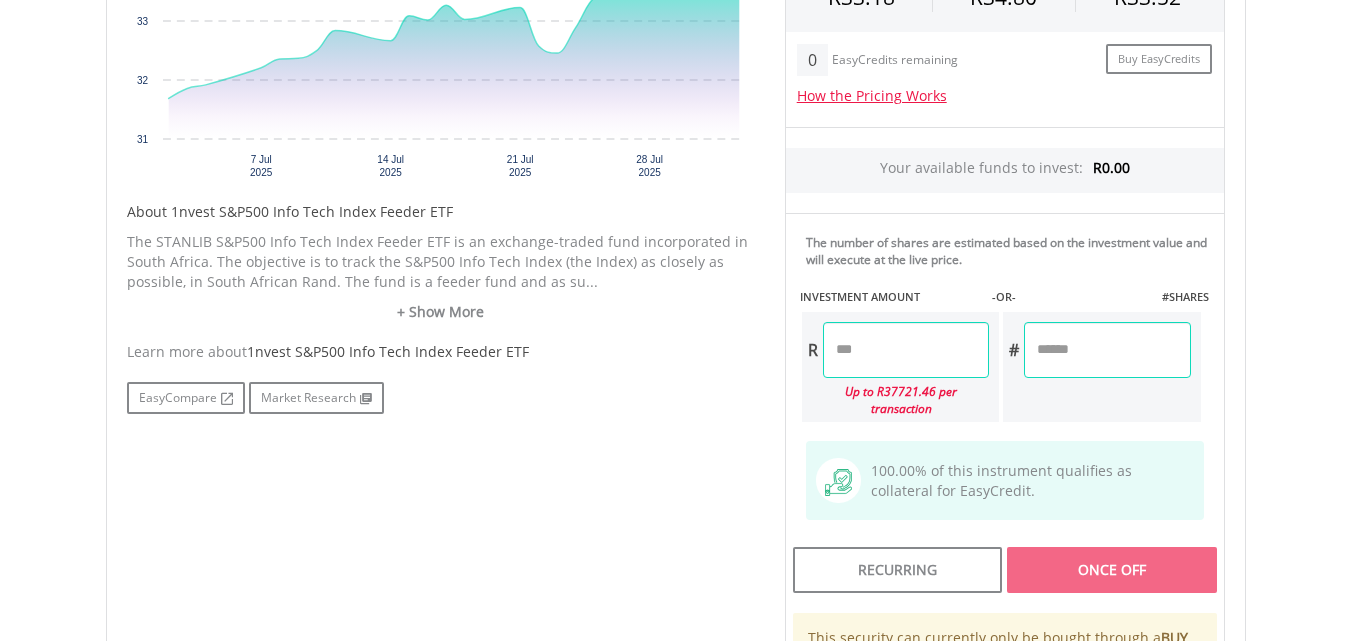 scroll, scrollTop: 877, scrollLeft: 0, axis: vertical 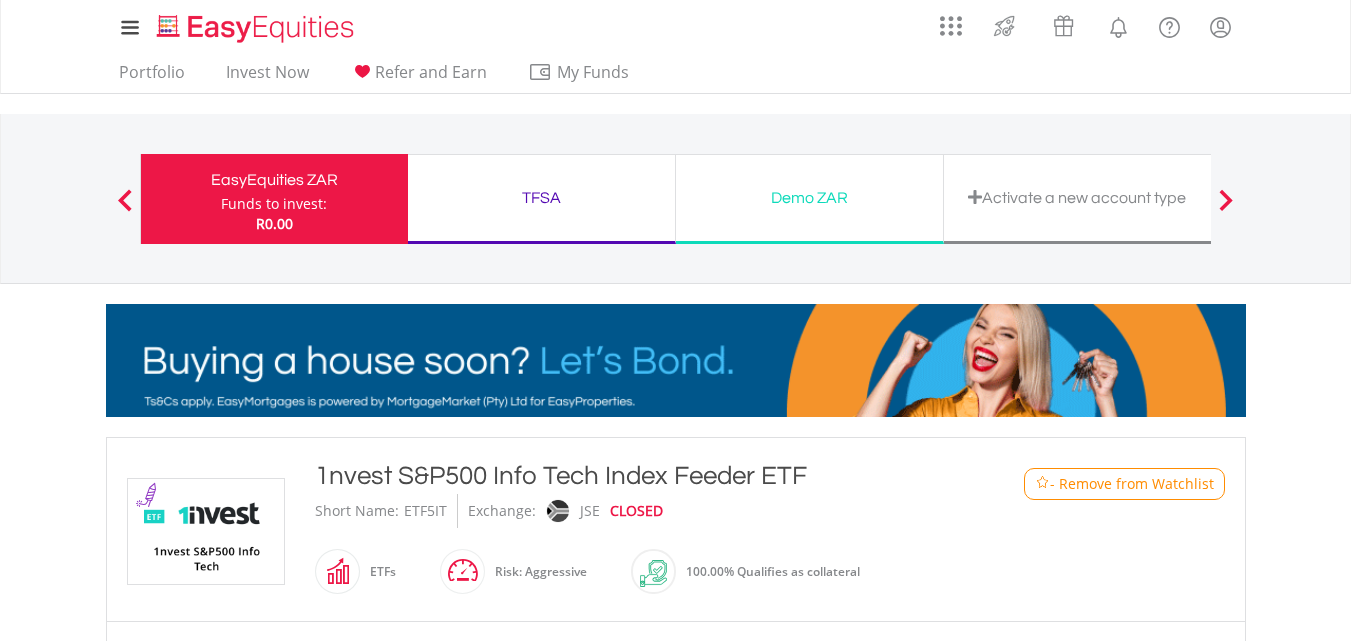 click on "Demo ZAR
Funds to invest:
R0.00" at bounding box center (810, 199) 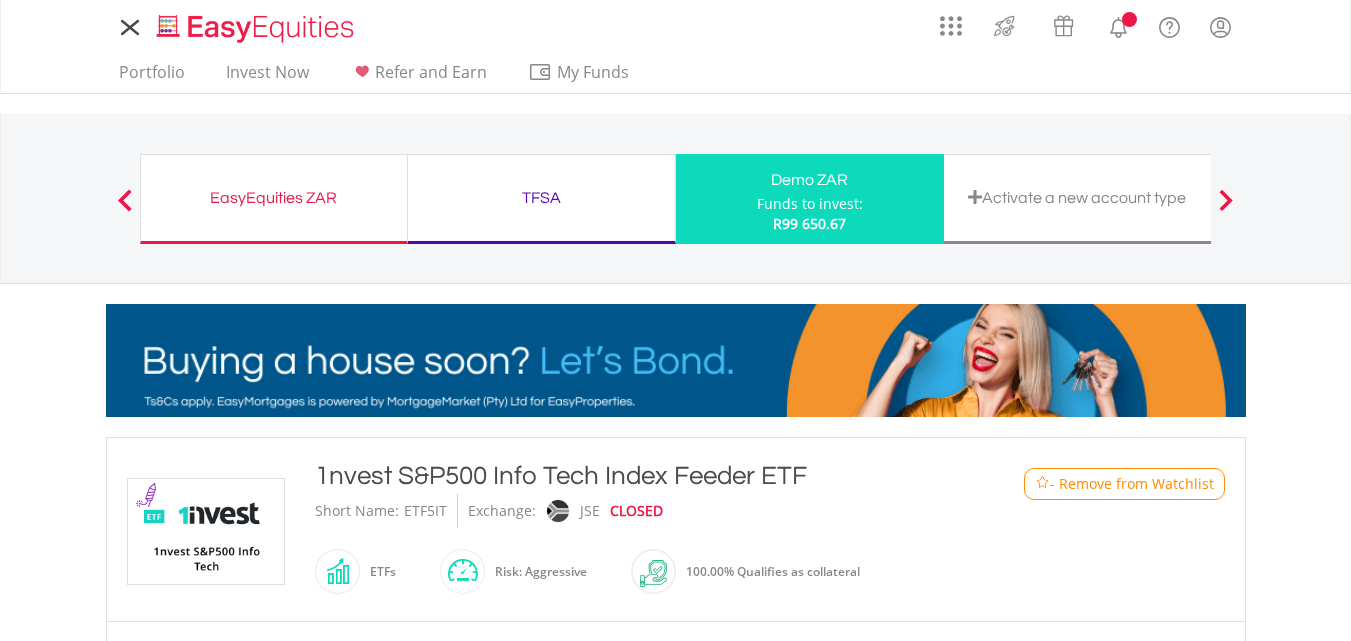 scroll, scrollTop: 0, scrollLeft: 0, axis: both 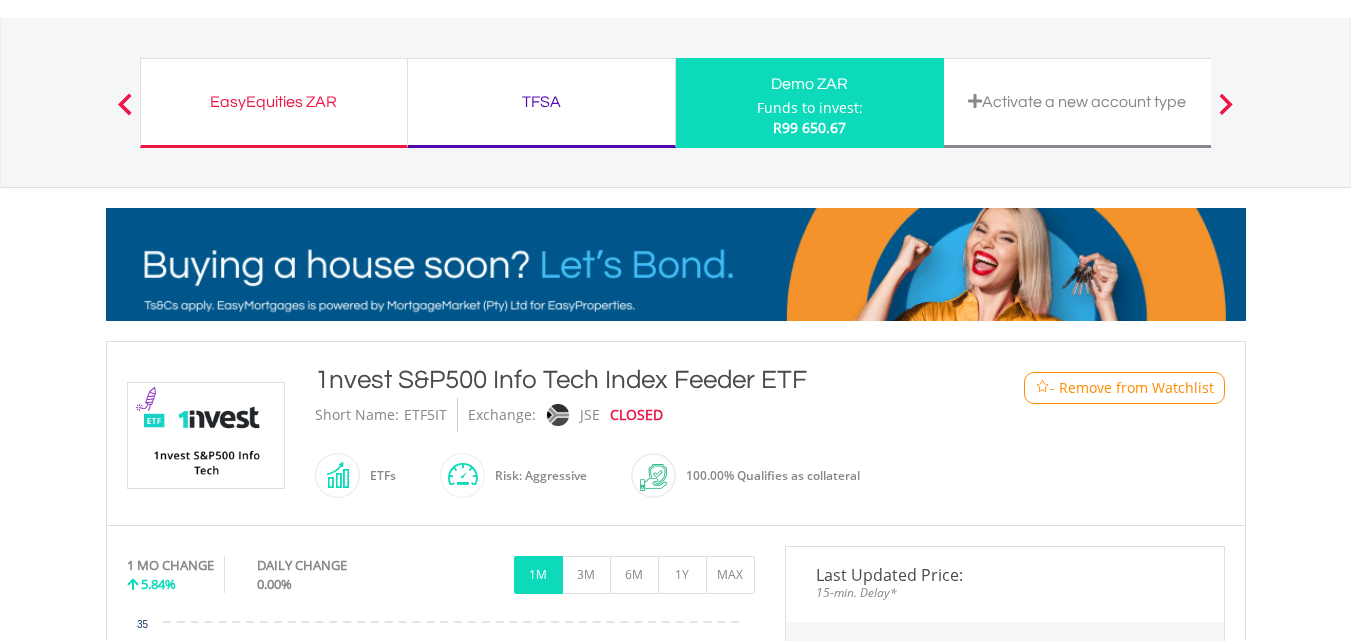 click on "Activate a new account type" at bounding box center (1078, 103) 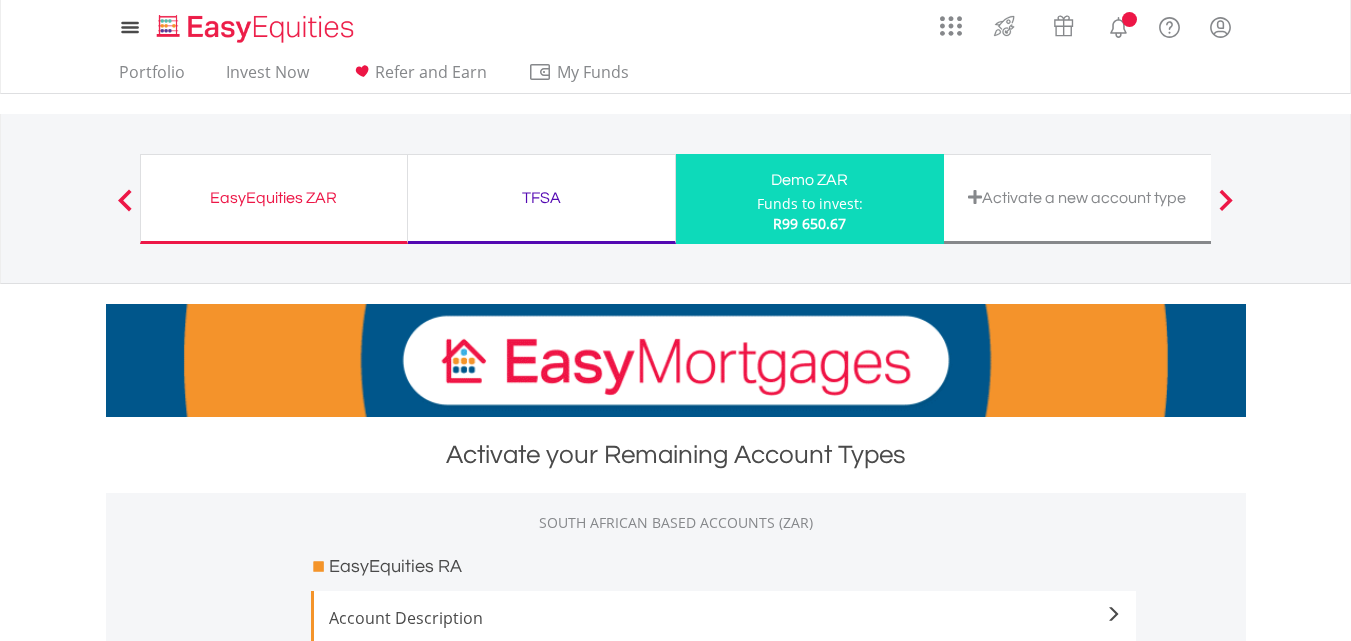 scroll, scrollTop: 0, scrollLeft: 0, axis: both 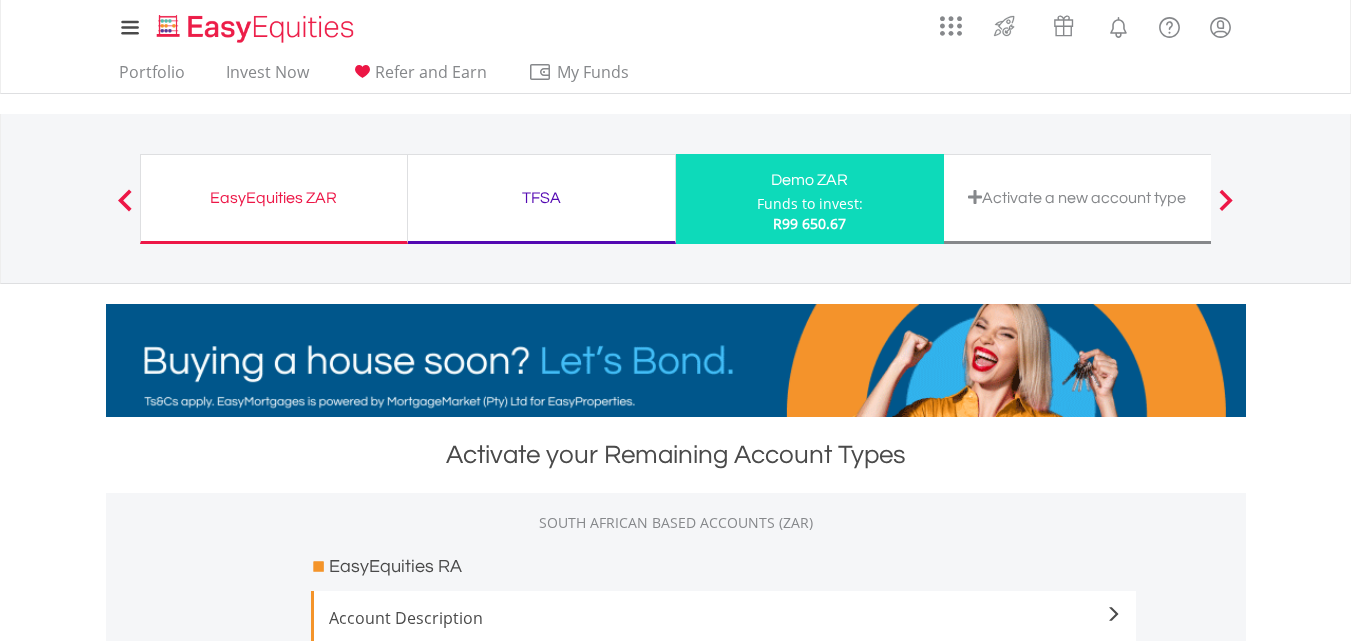 click on "Funds to invest:" at bounding box center (810, 204) 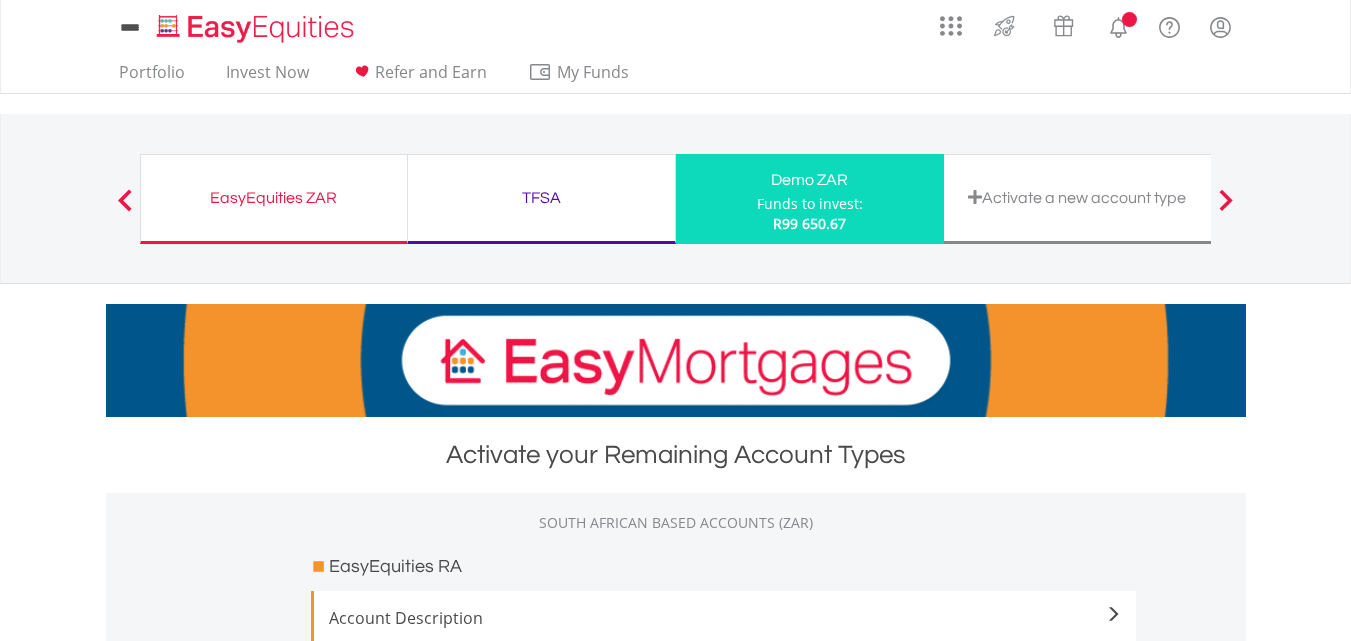 scroll, scrollTop: 0, scrollLeft: 0, axis: both 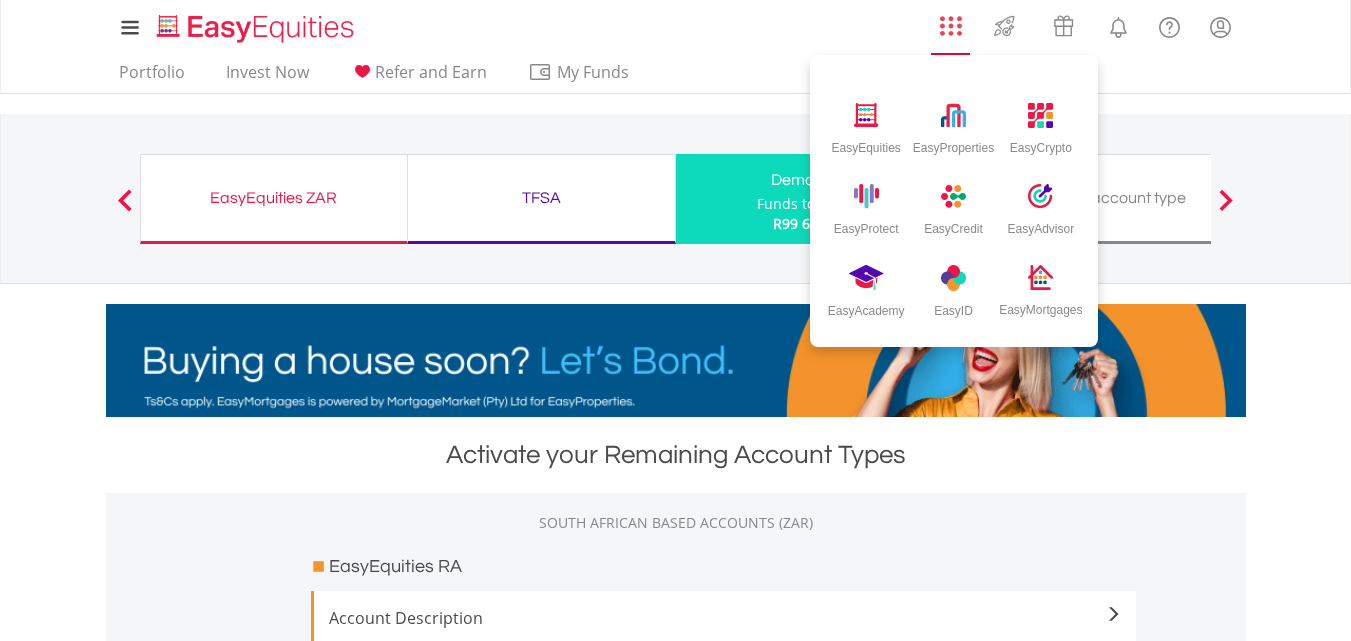 click at bounding box center (951, 26) 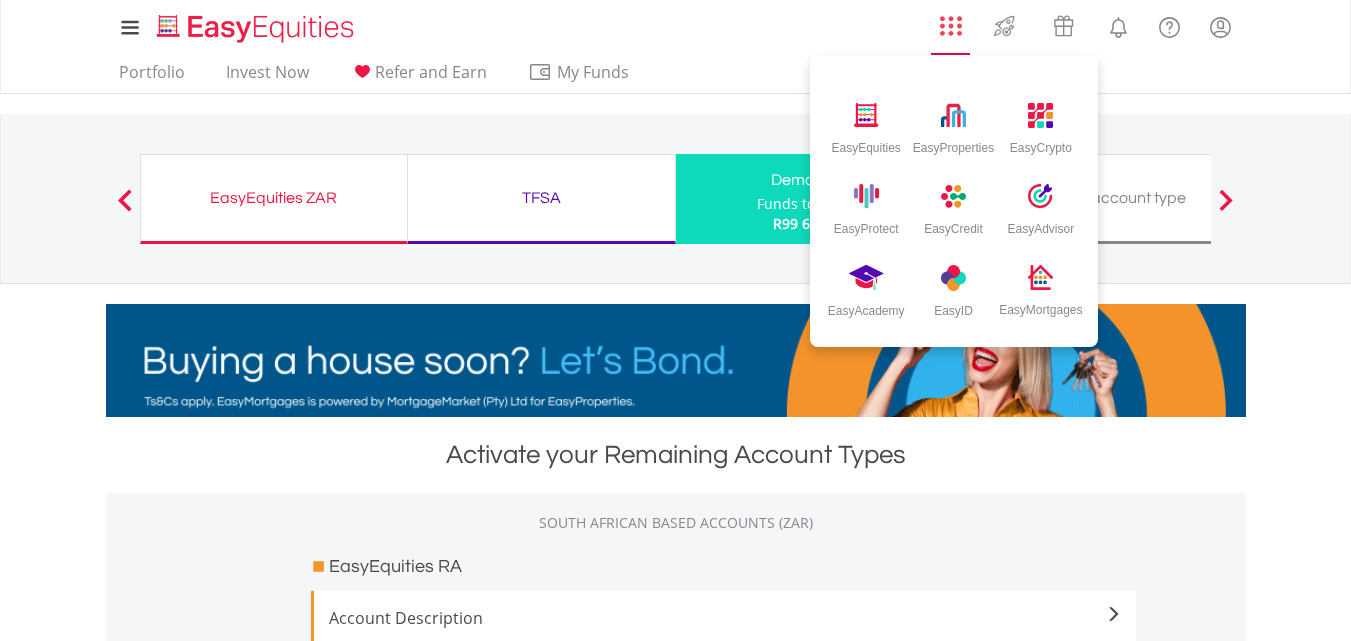 click on "EasyEquities
EasyProperties
EasyCrypto
EasyProtect
EasyCredit
EasyAdvisor
EasyAcademy
EasyID
EasyMortgages" at bounding box center (951, 30) 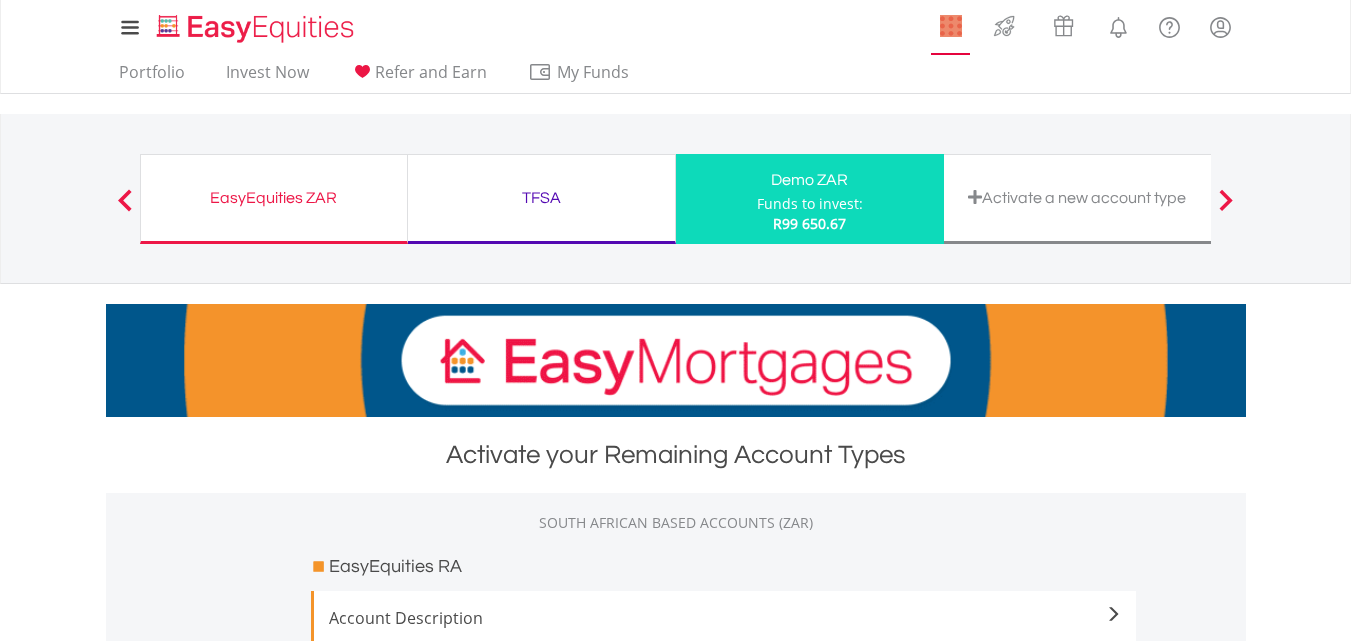 click on "EasyEquities
EasyProperties
EasyCrypto
EasyProtect
EasyCredit
EasyAdvisor
EasyAcademy
EasyID
EasyMortgages" at bounding box center [951, 30] 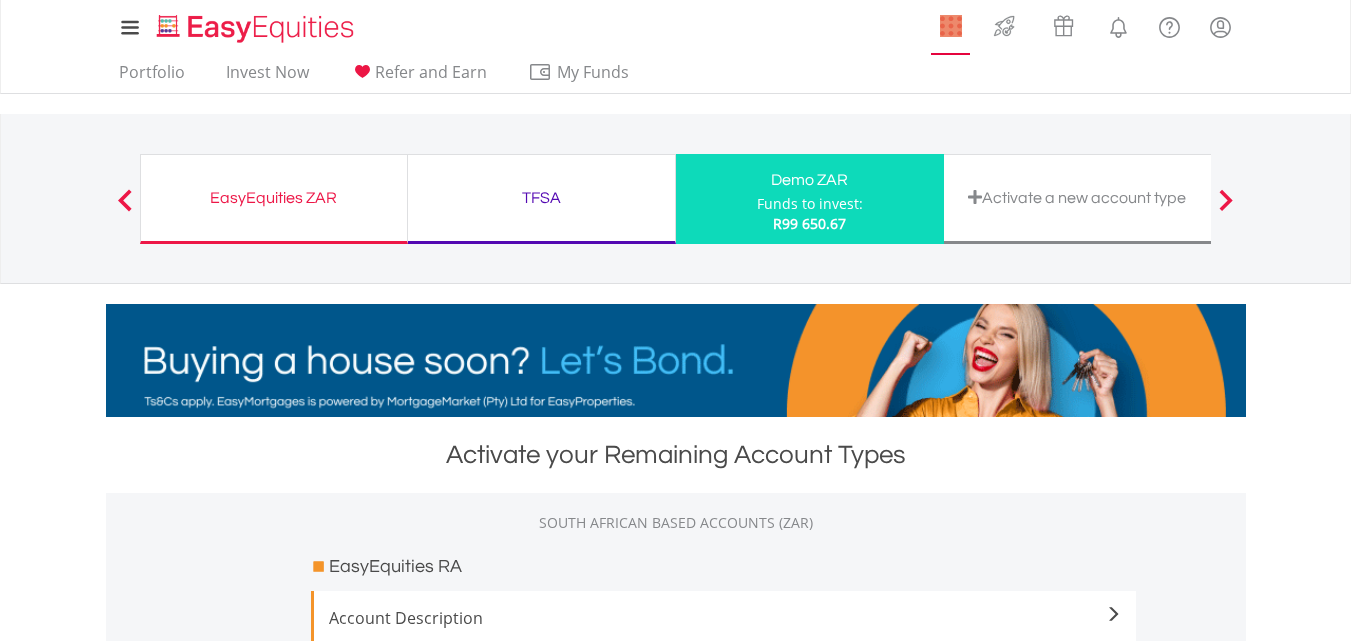 click on "EasyEquities
EasyProperties
EasyCrypto
EasyProtect
EasyCredit
EasyAdvisor
EasyAcademy
EasyID
EasyMortgages" at bounding box center (951, 30) 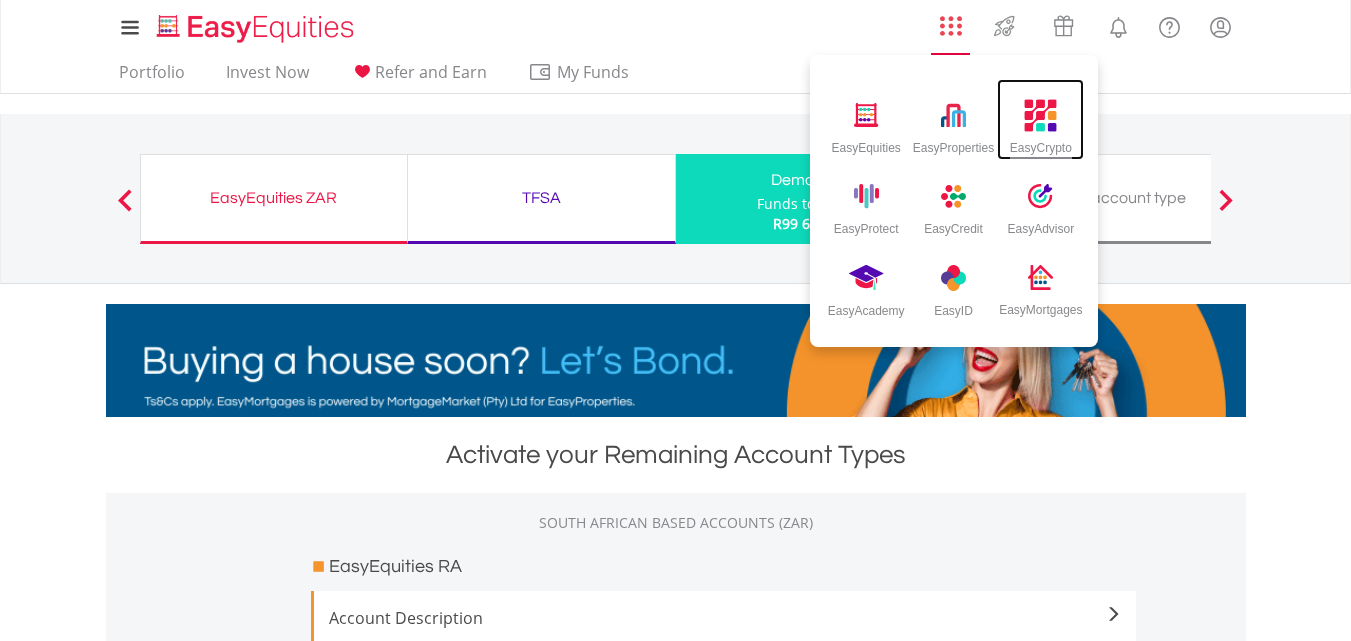 click on "EasyCrypto" at bounding box center (1041, 144) 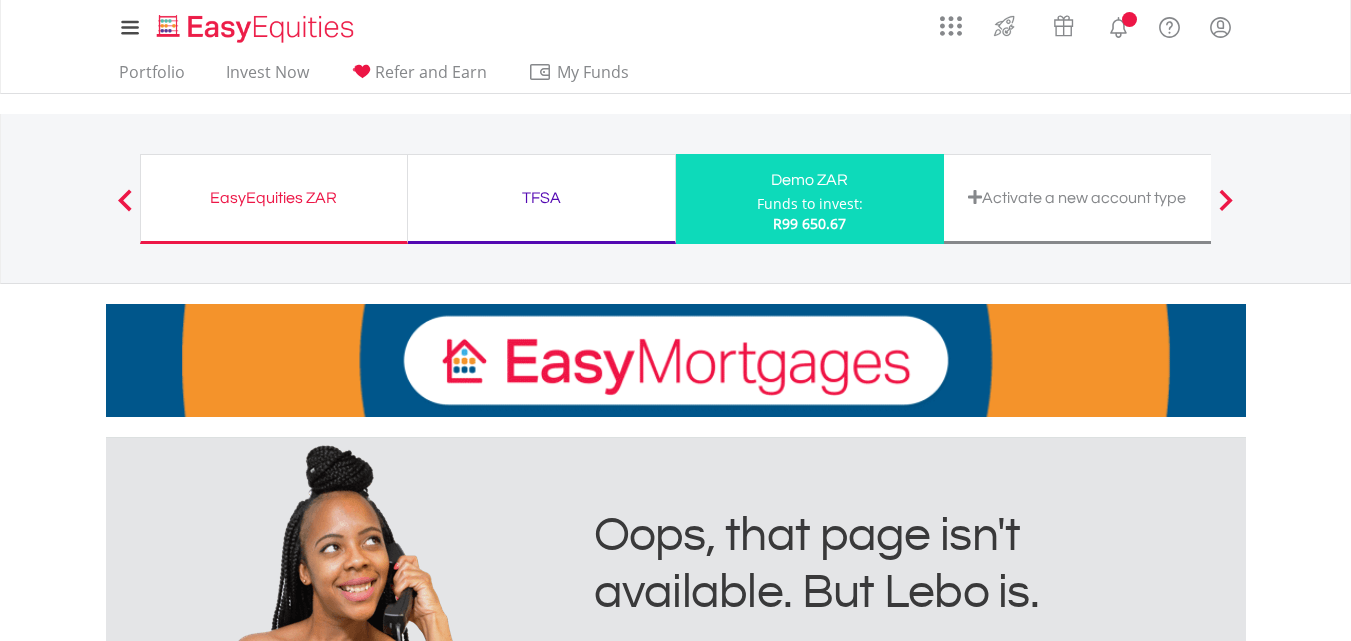 scroll, scrollTop: 0, scrollLeft: 0, axis: both 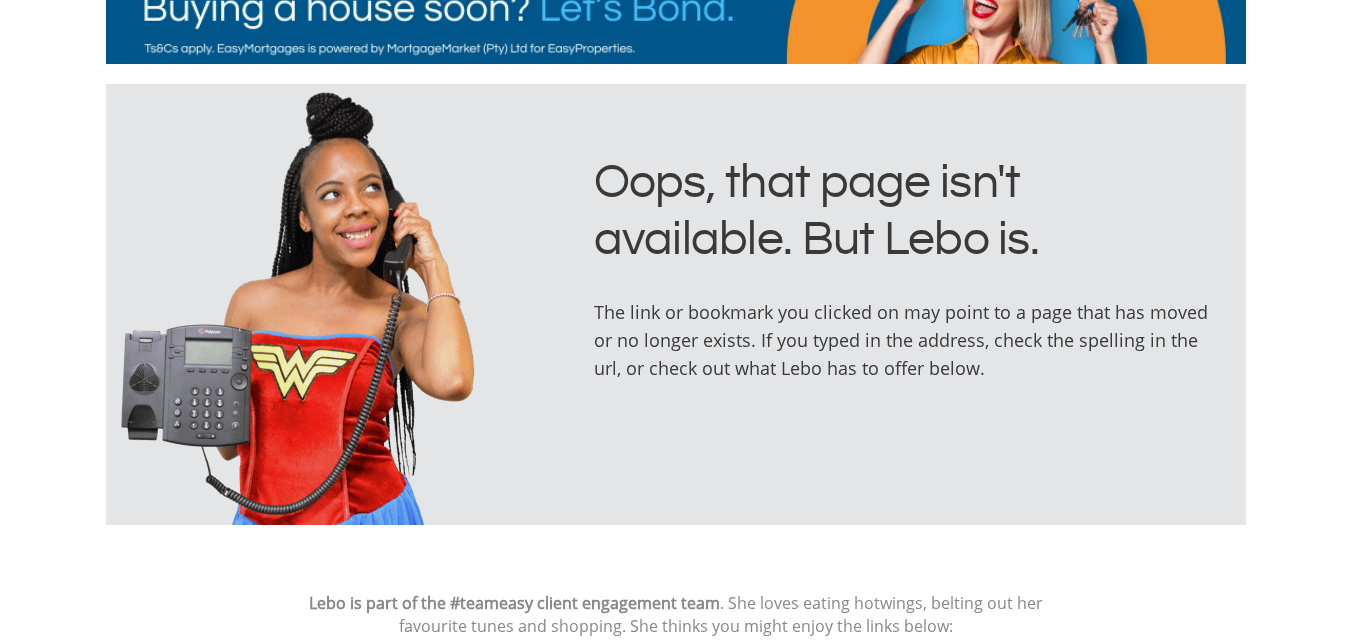 drag, startPoint x: 1350, startPoint y: 192, endPoint x: 1365, endPoint y: 168, distance: 28.301943 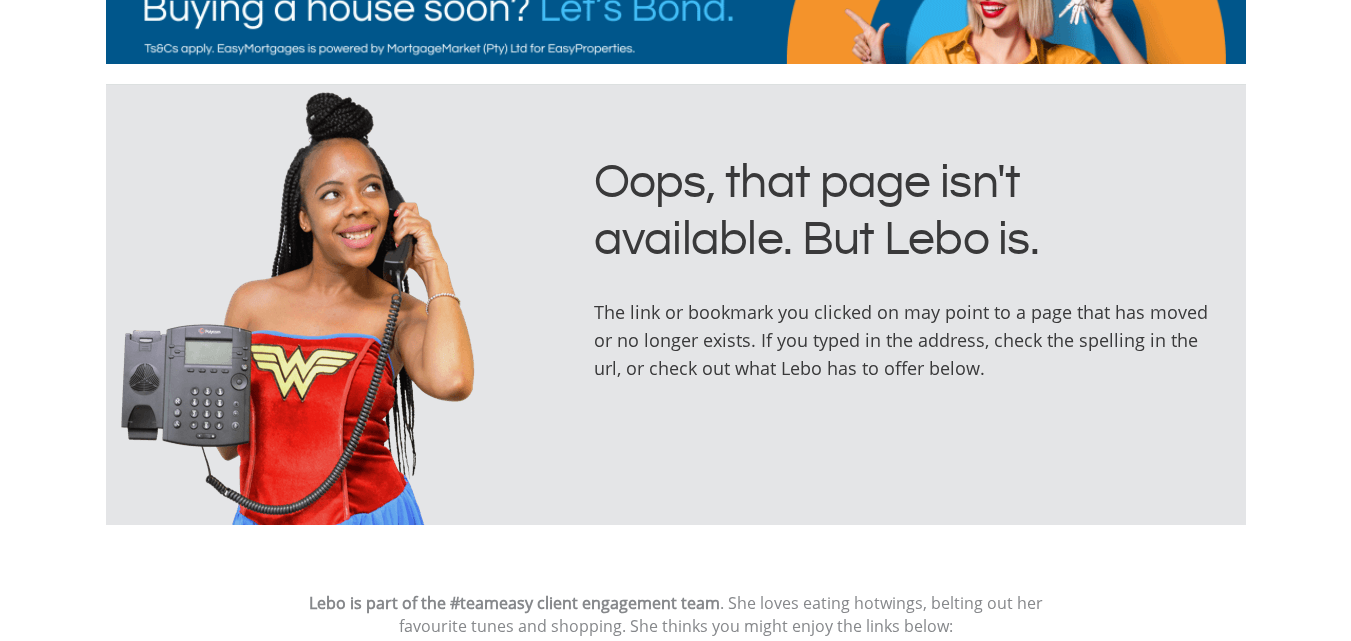 click on "My Investments
Invest Now
New Listings
Sell
My Recurring Investments
Pending Orders
Vouchers
Buy a Voucher
Redeem a Voucher
Account Management" at bounding box center (675, 1027) 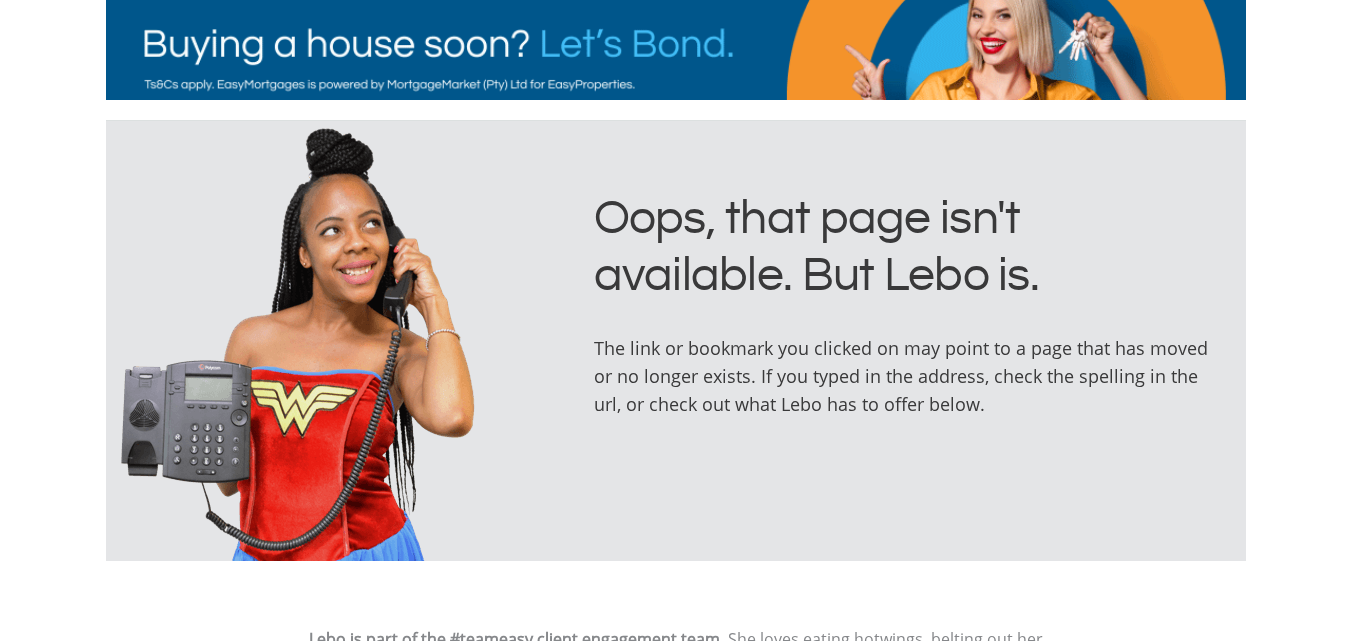 scroll, scrollTop: 0, scrollLeft: 0, axis: both 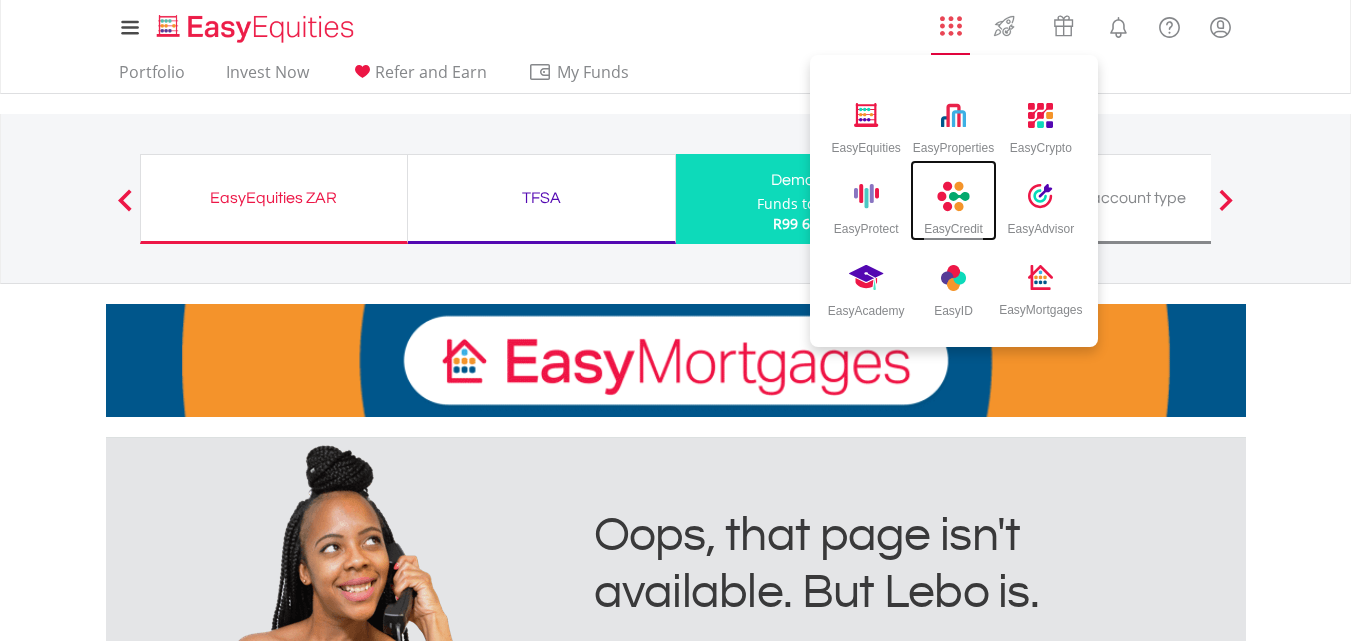 click at bounding box center (953, 196) 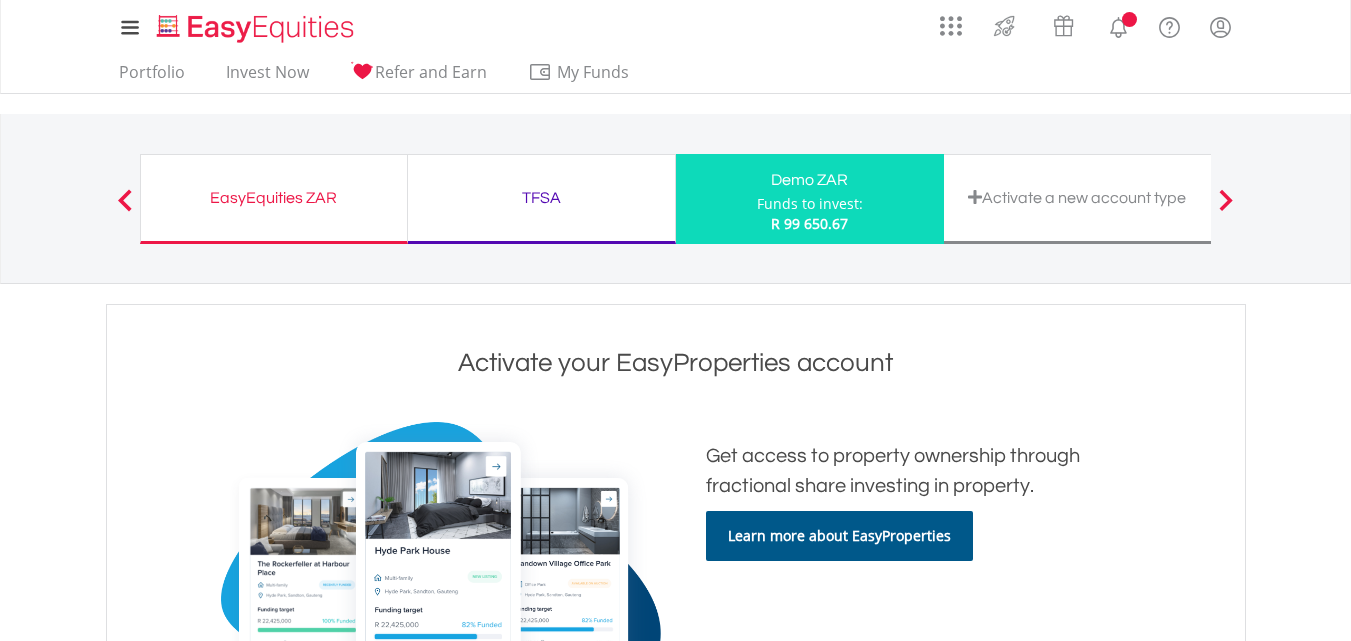 scroll, scrollTop: 0, scrollLeft: 0, axis: both 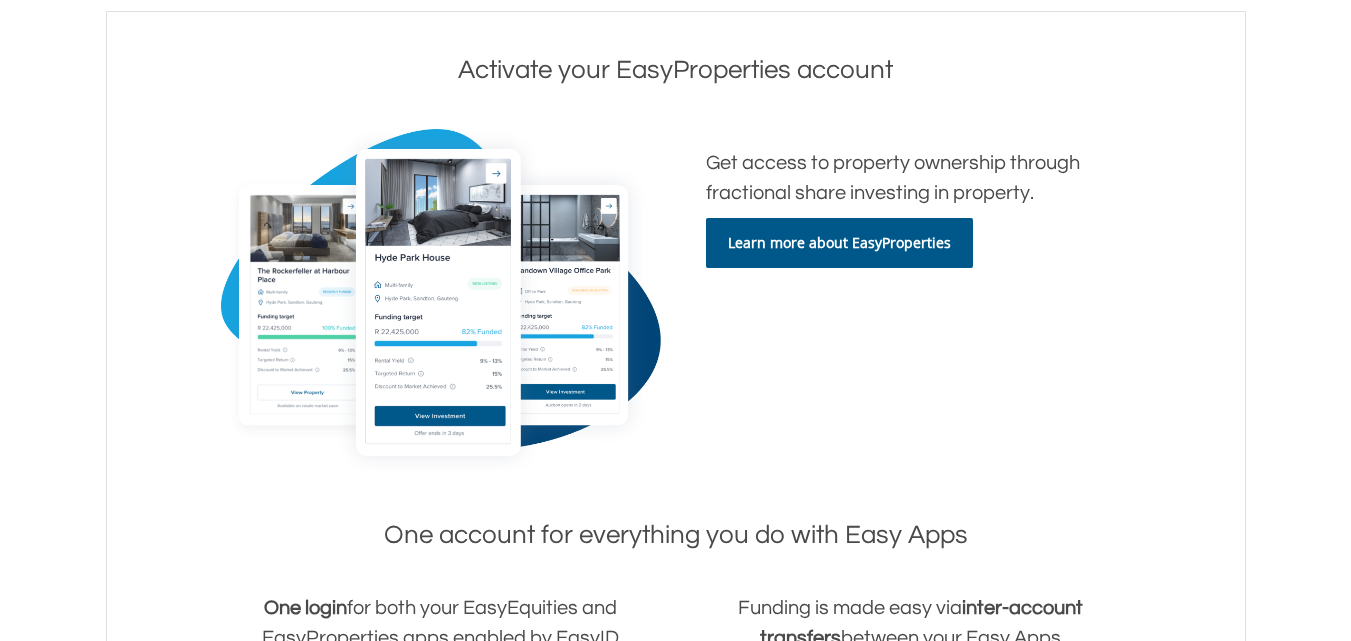 click on "Learn more about EasyProperties" at bounding box center (839, 243) 